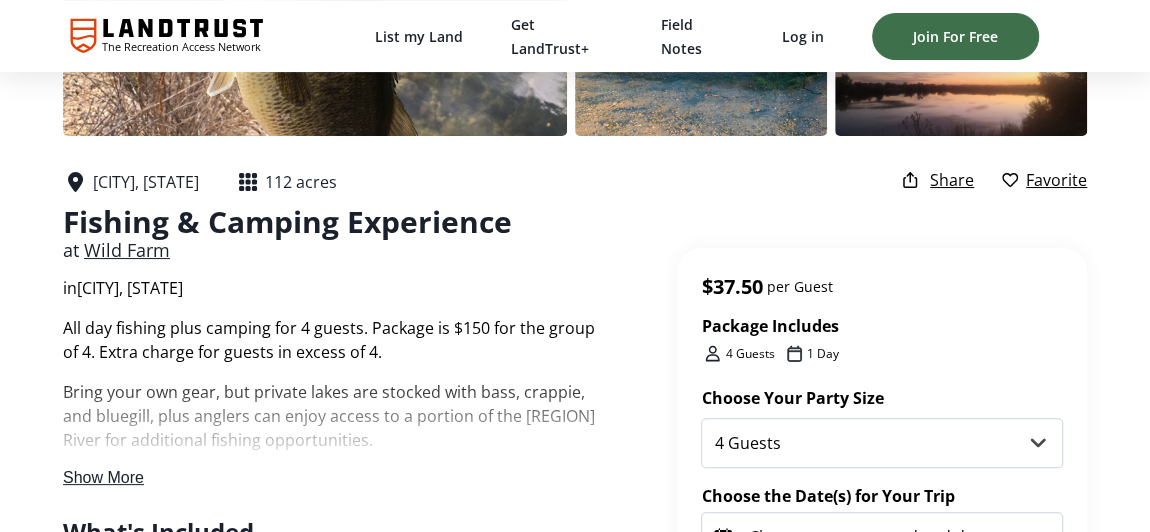 scroll, scrollTop: 454, scrollLeft: 0, axis: vertical 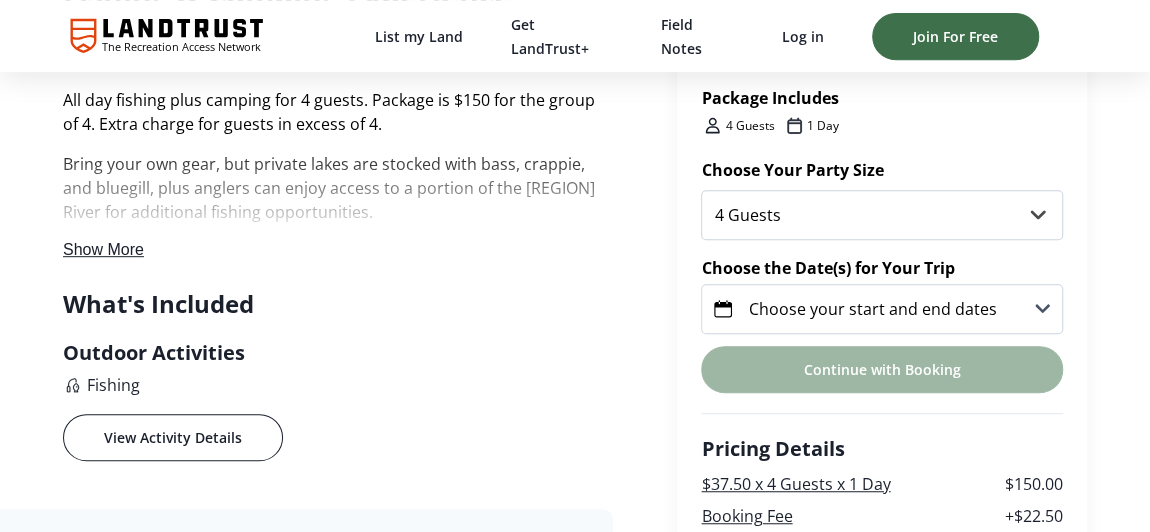 click on "Show More" at bounding box center [338, 202] 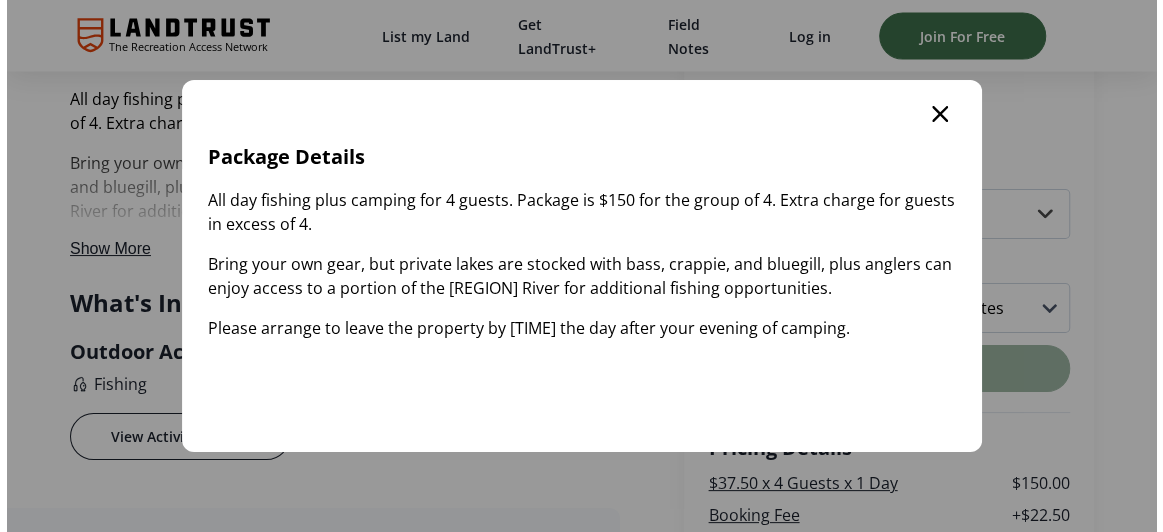 scroll, scrollTop: 0, scrollLeft: 0, axis: both 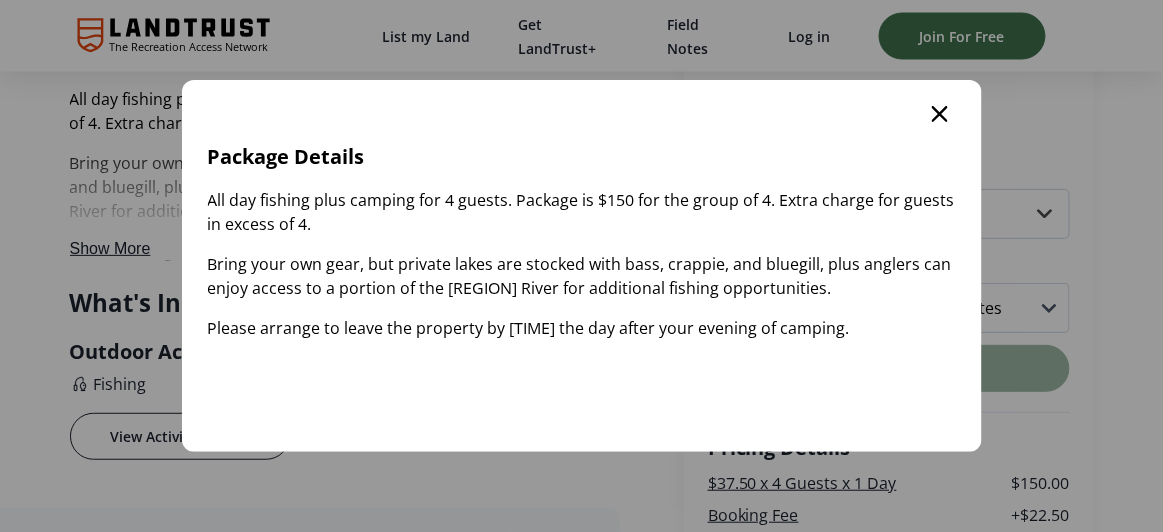 click at bounding box center [940, 114] 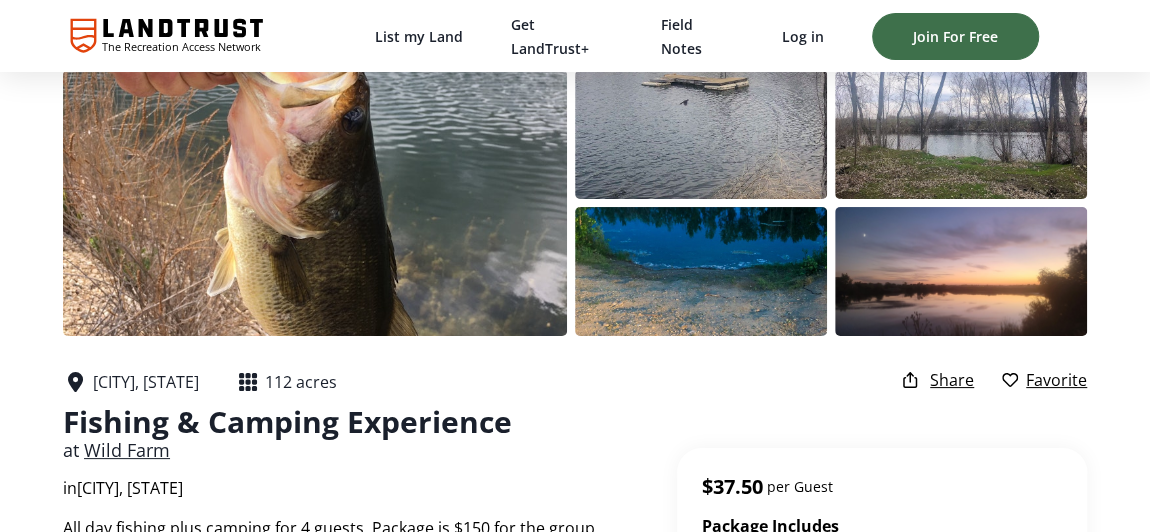 scroll, scrollTop: 0, scrollLeft: 0, axis: both 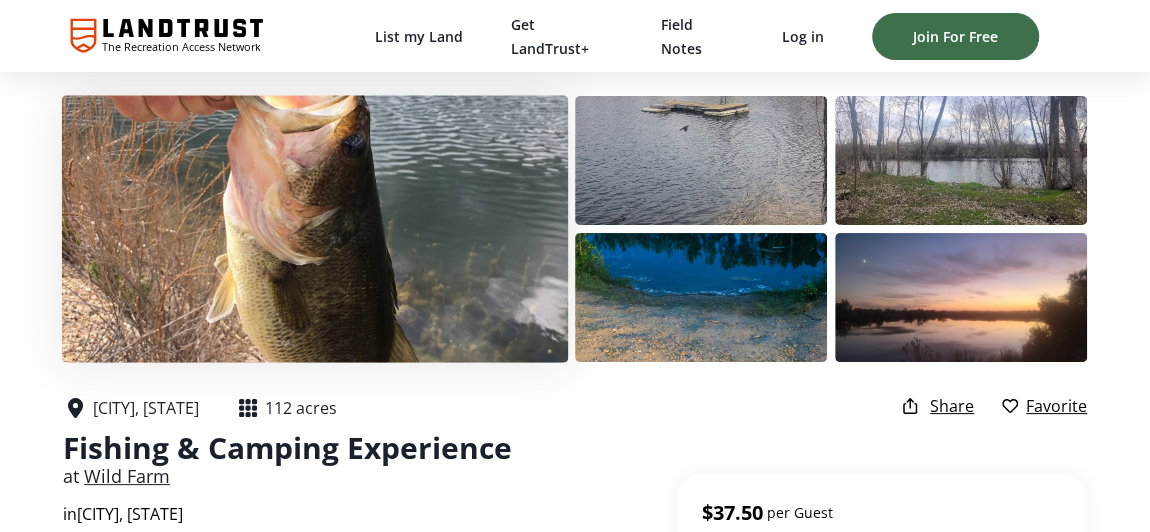 click at bounding box center (315, 228) 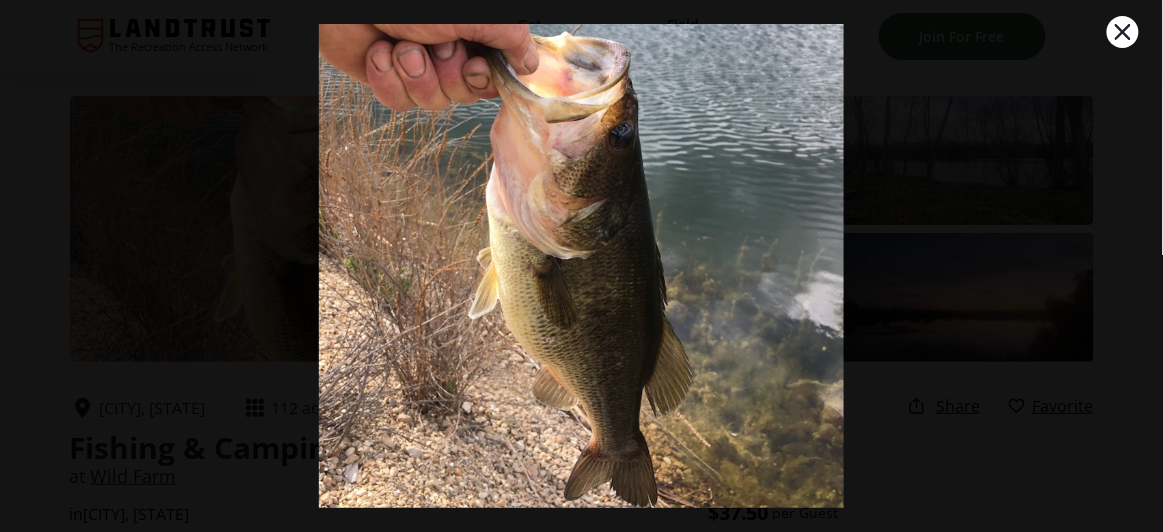 drag, startPoint x: 1119, startPoint y: 23, endPoint x: 1107, endPoint y: 37, distance: 18.439089 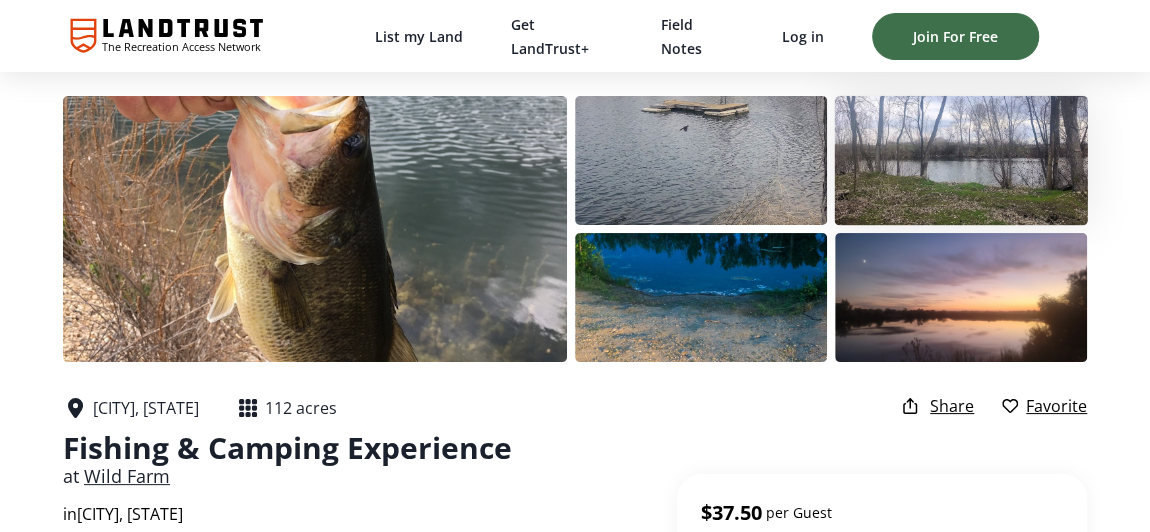 click at bounding box center (960, 161) 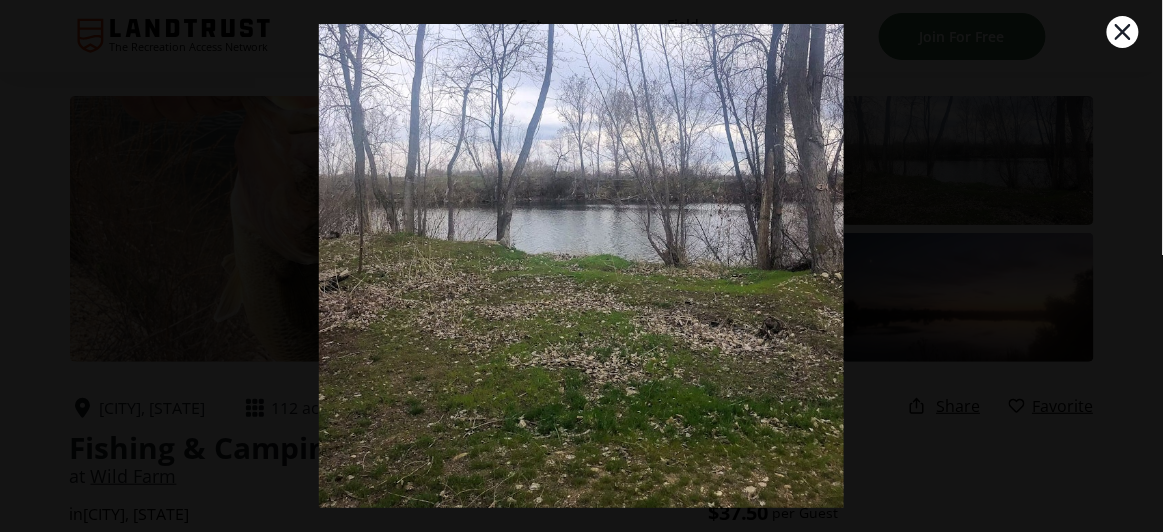 click on "4 / 5 Campsite" at bounding box center (581, 266) 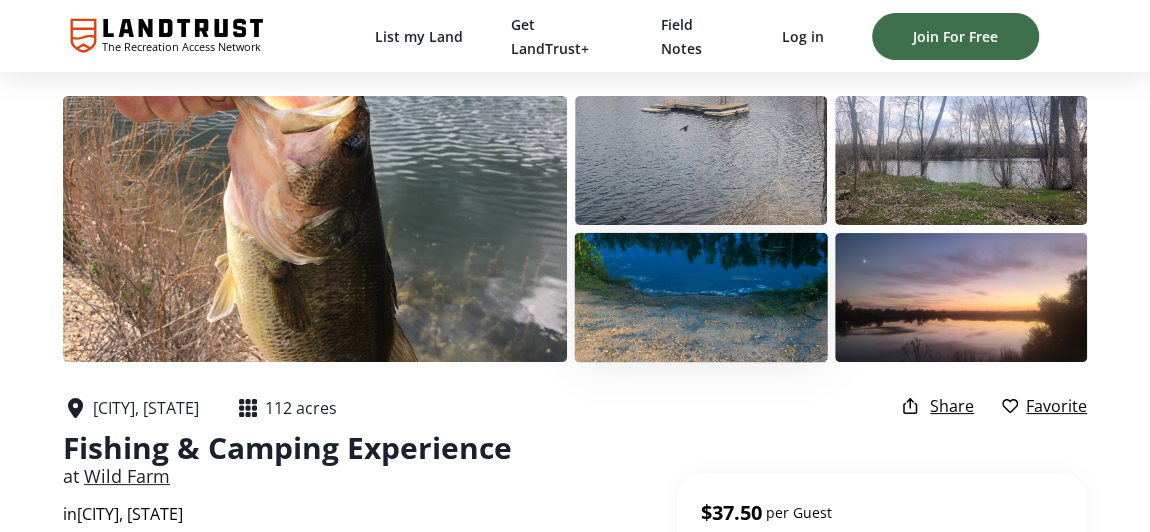 click at bounding box center (700, 298) 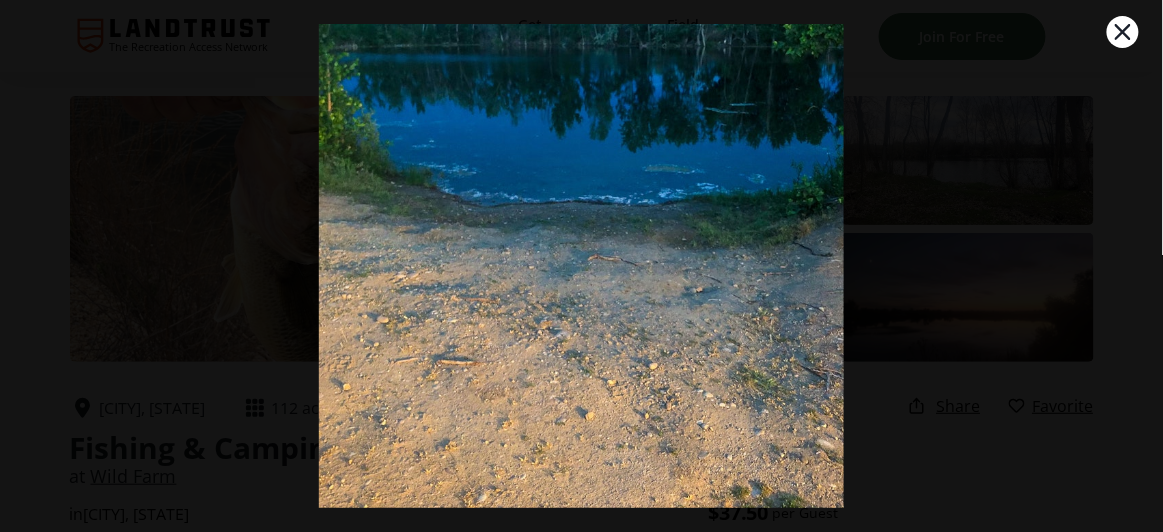 click 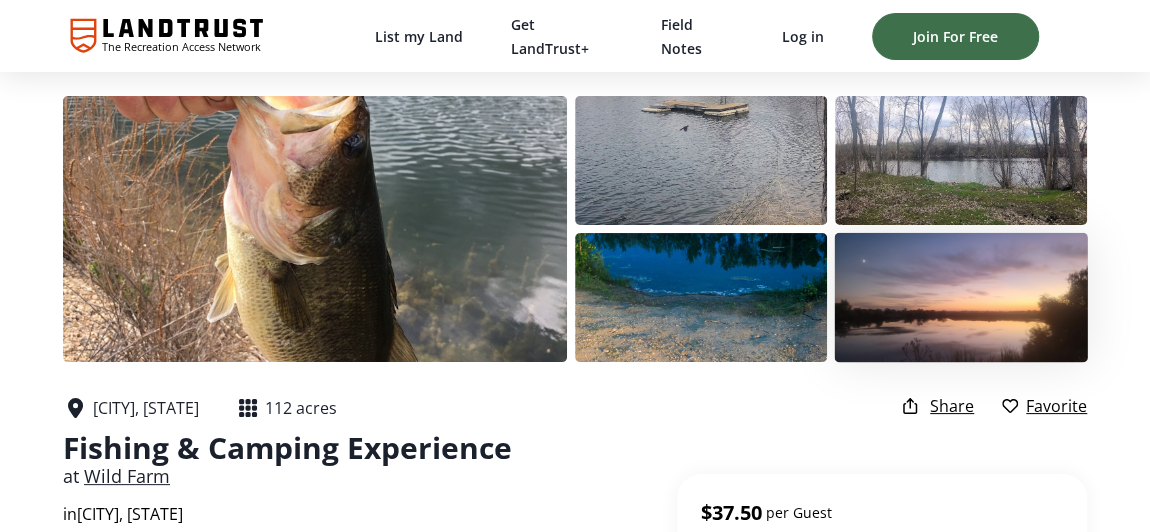 click at bounding box center [960, 298] 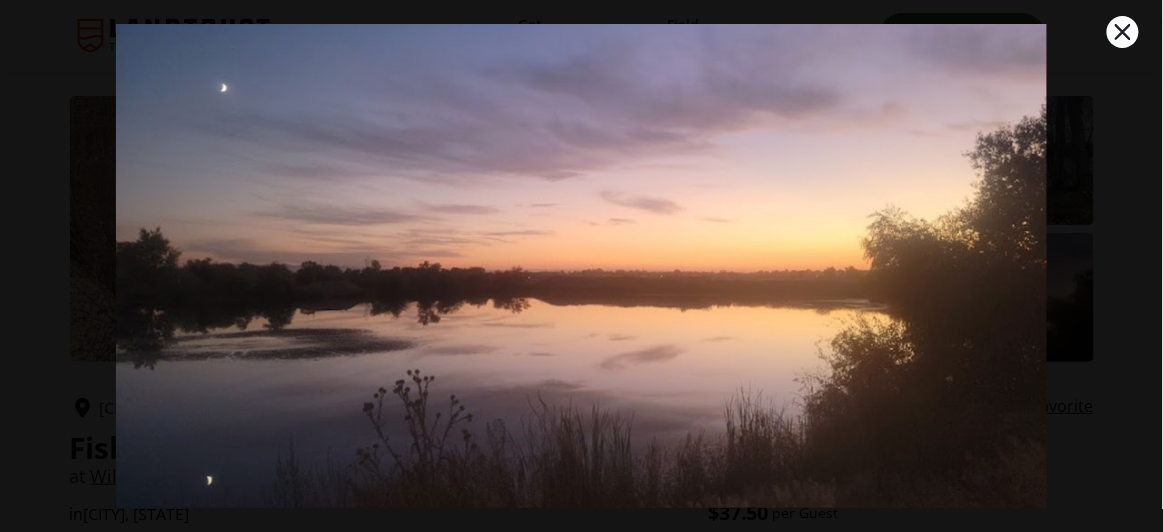 drag, startPoint x: 1130, startPoint y: 29, endPoint x: 1104, endPoint y: 33, distance: 26.305893 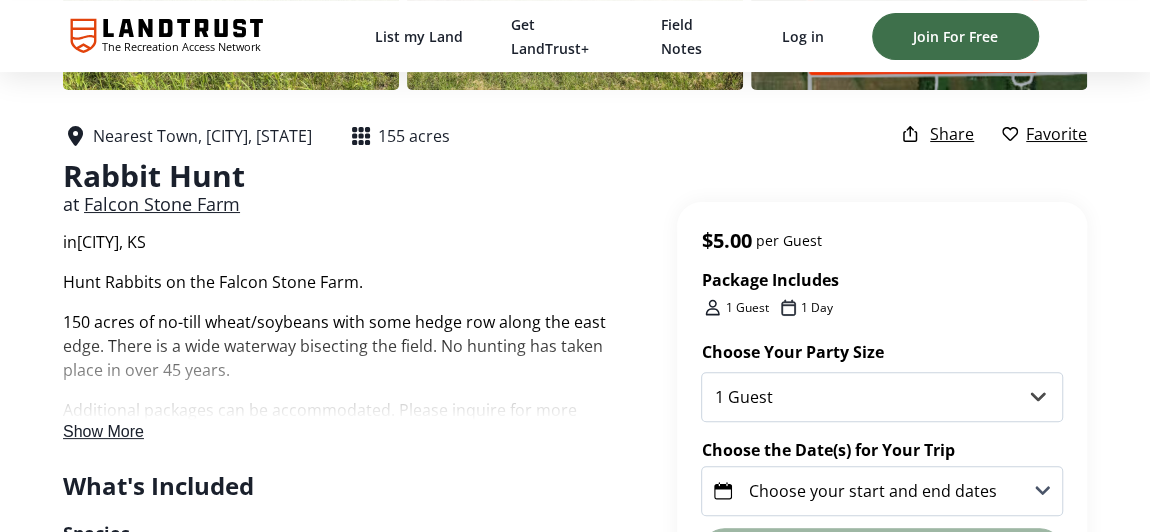 scroll, scrollTop: 272, scrollLeft: 0, axis: vertical 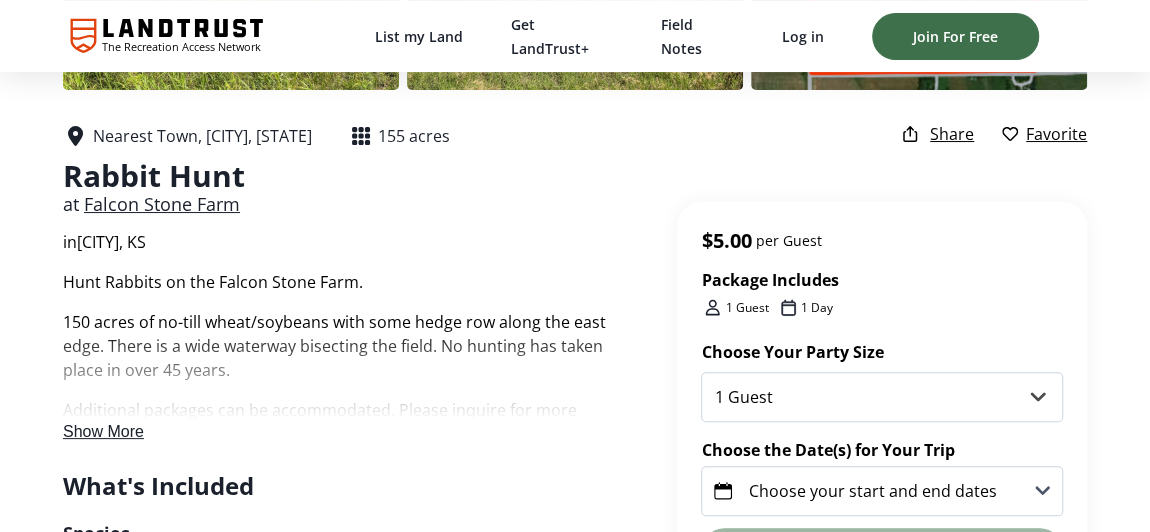click on "Show More" at bounding box center [103, 431] 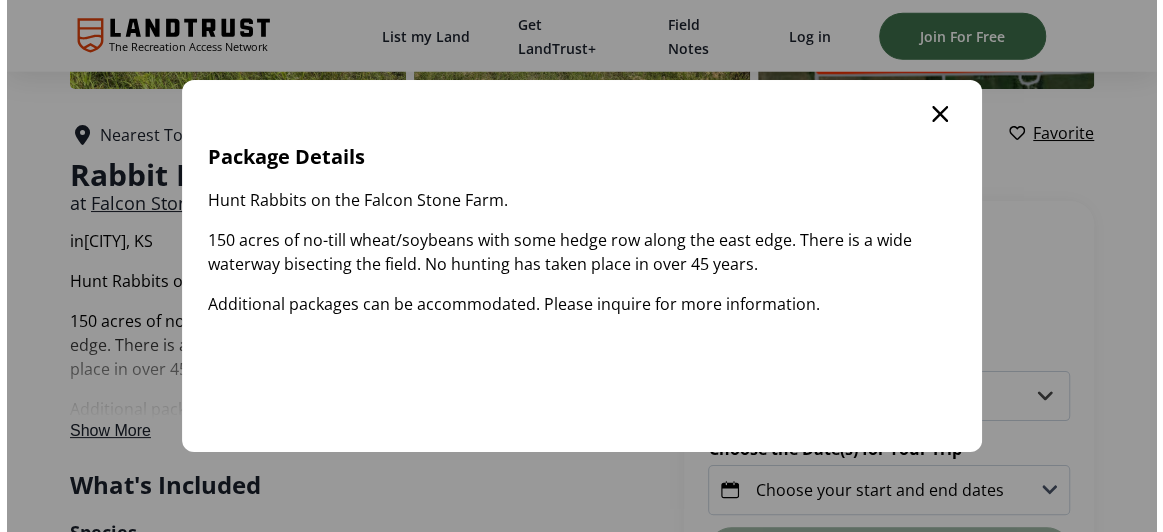 scroll, scrollTop: 0, scrollLeft: 0, axis: both 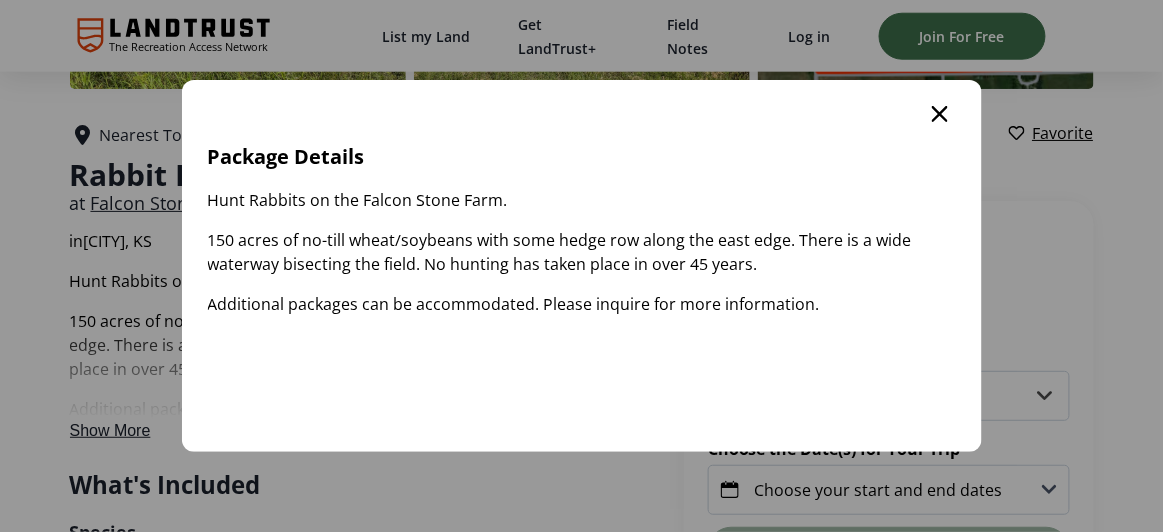 click 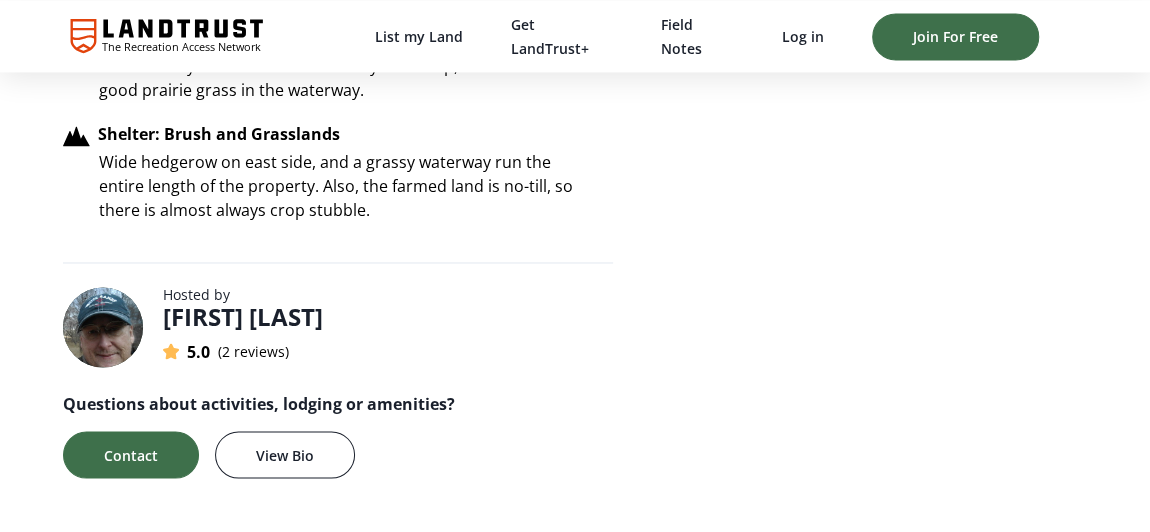 scroll, scrollTop: 1727, scrollLeft: 0, axis: vertical 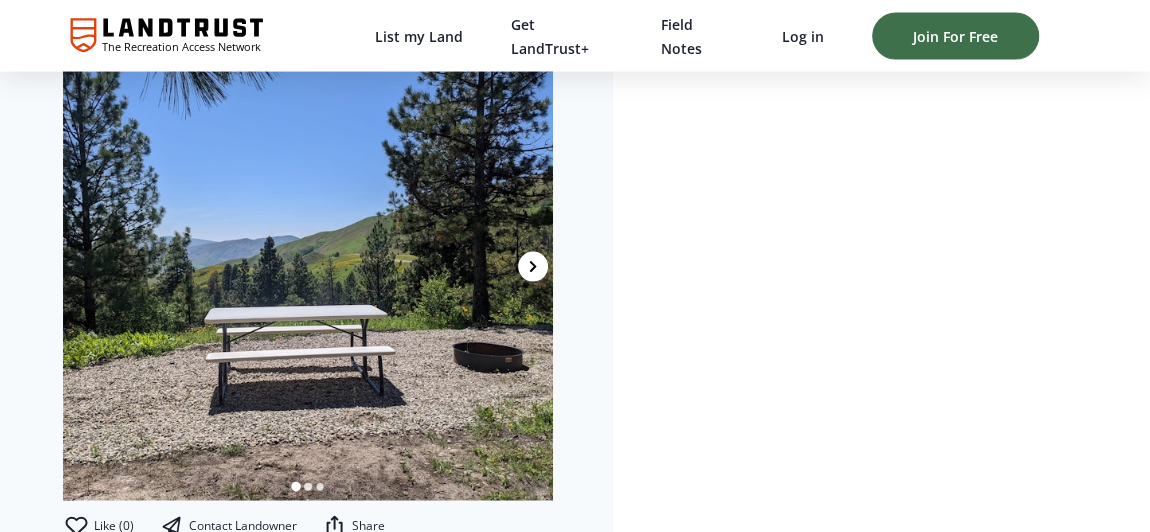 click at bounding box center [533, 267] 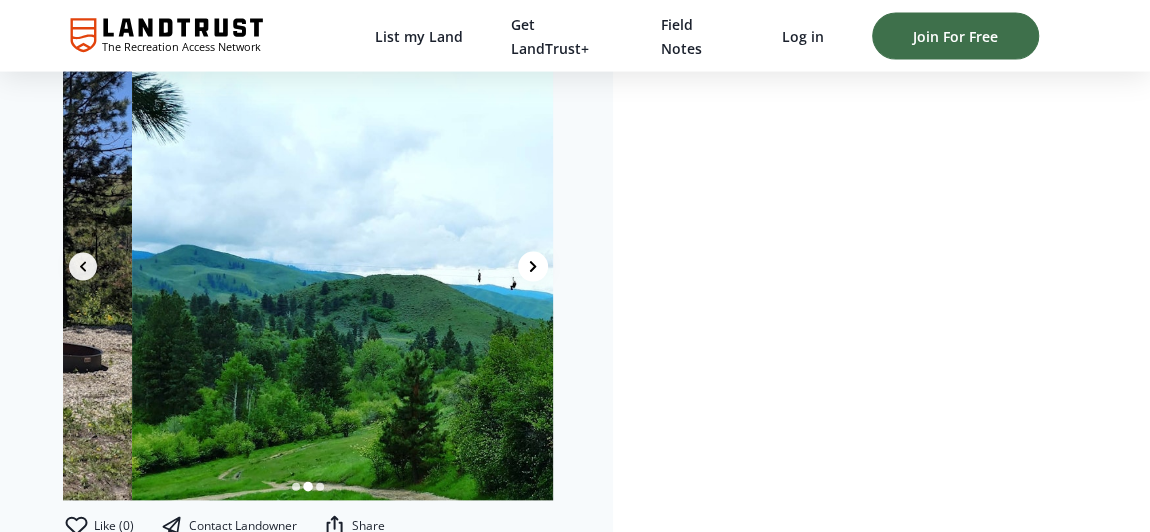 scroll, scrollTop: 0, scrollLeft: 490, axis: horizontal 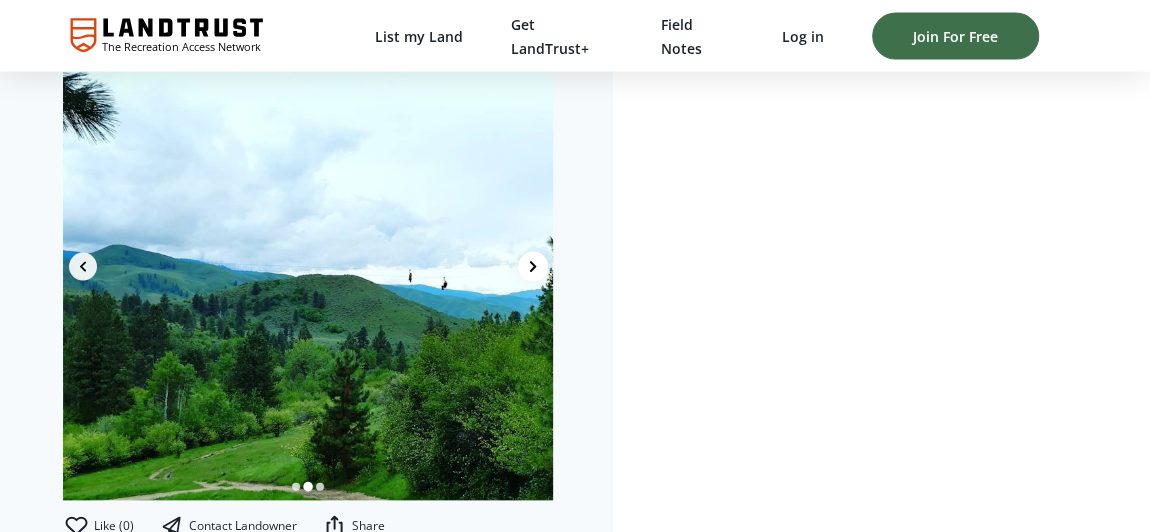 click at bounding box center [533, 267] 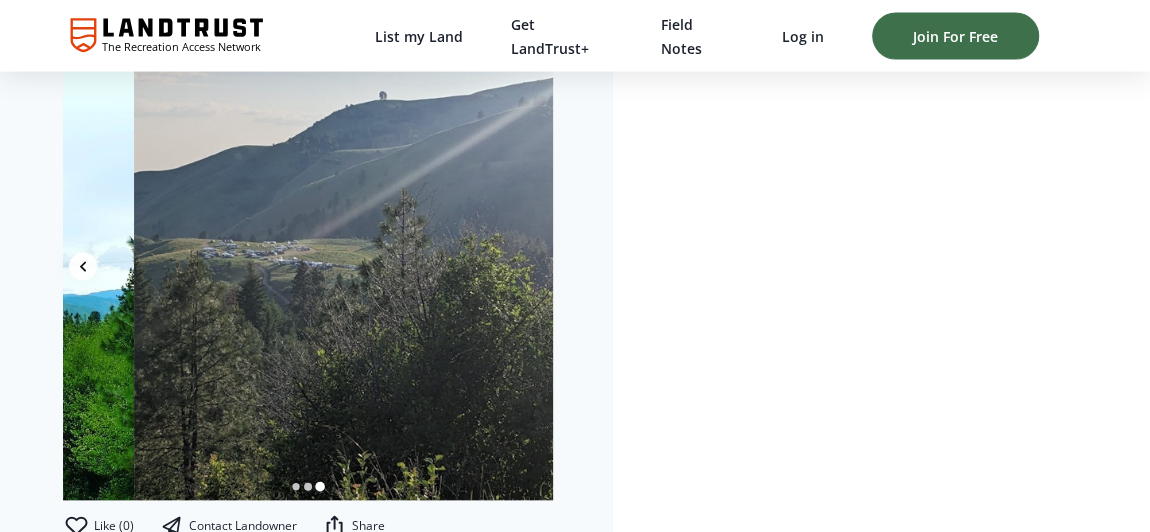 scroll, scrollTop: 0, scrollLeft: 980, axis: horizontal 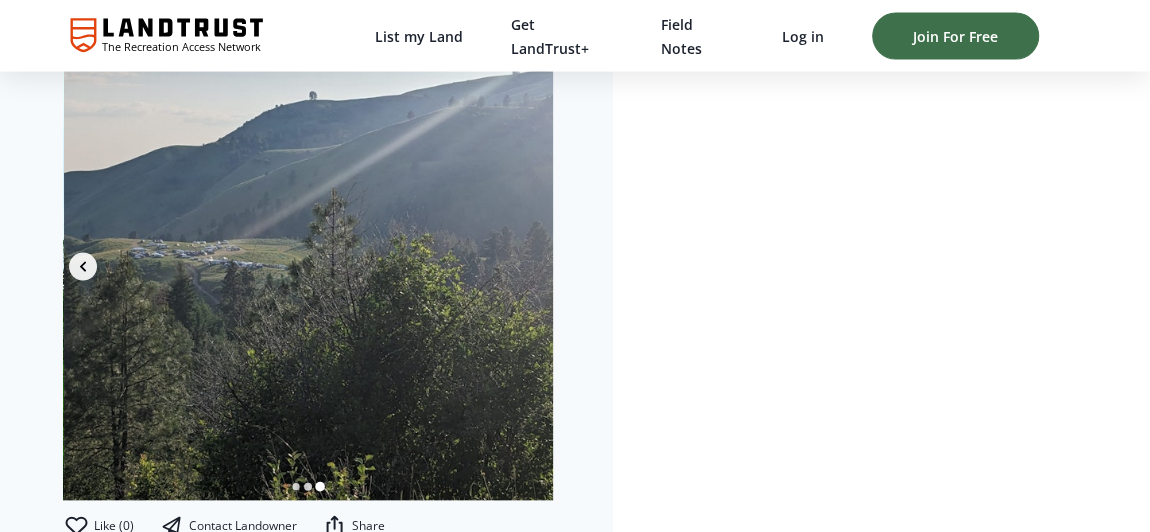 click at bounding box center (309, 277) 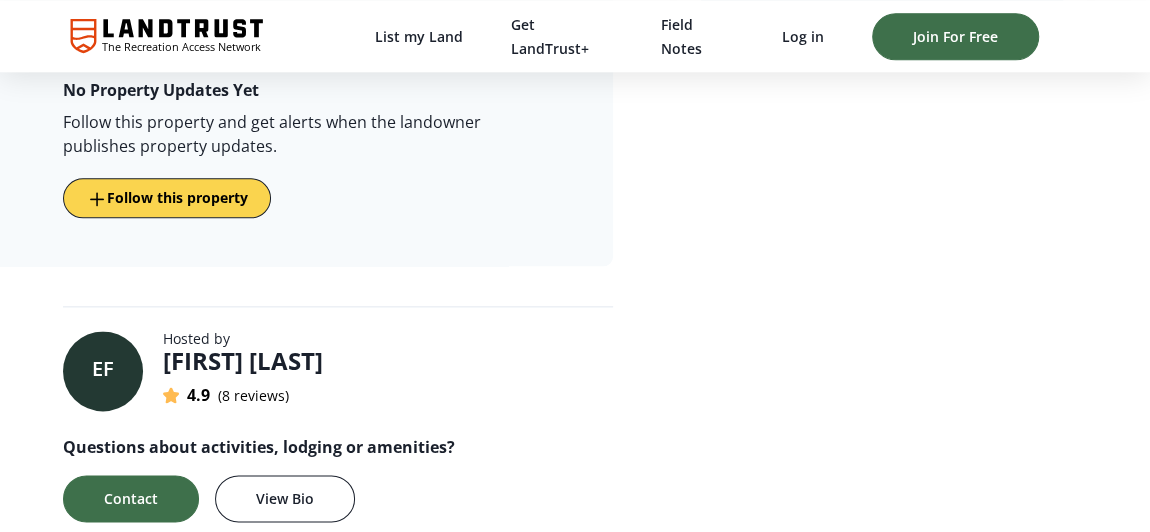 scroll, scrollTop: 1181, scrollLeft: 0, axis: vertical 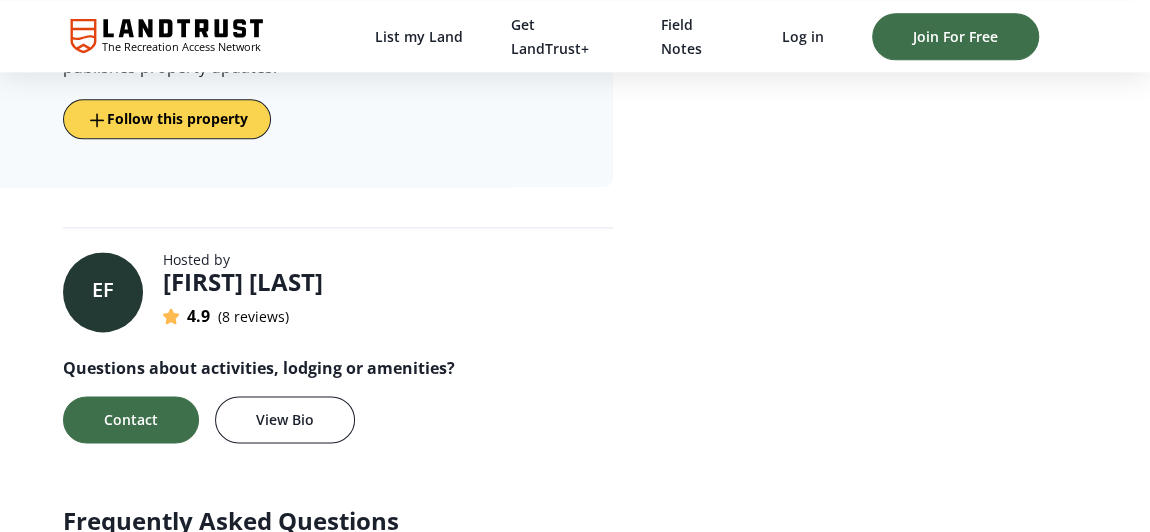click on "8 reviews" at bounding box center [253, 316] 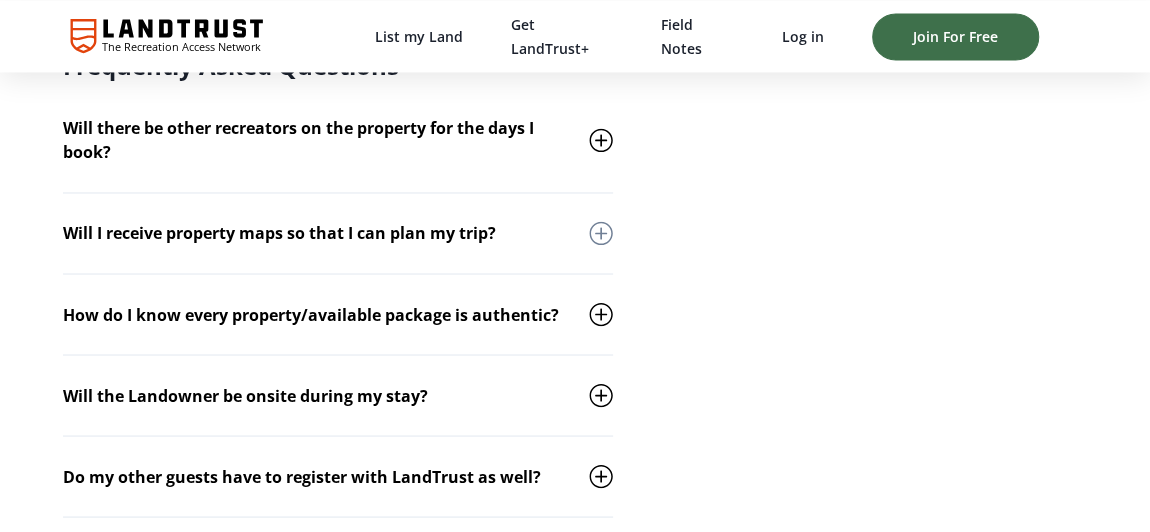 click 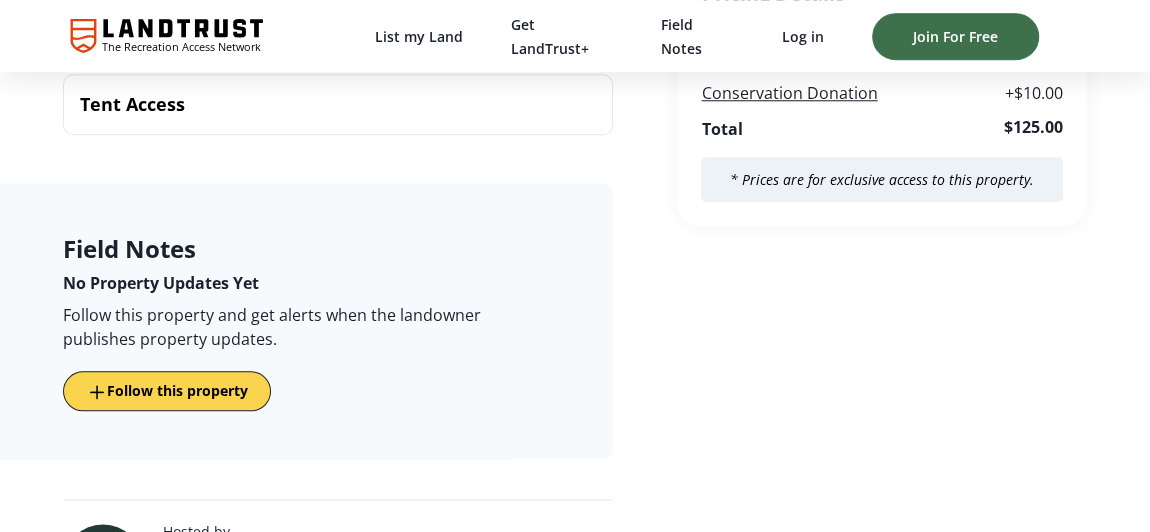 scroll, scrollTop: 1272, scrollLeft: 0, axis: vertical 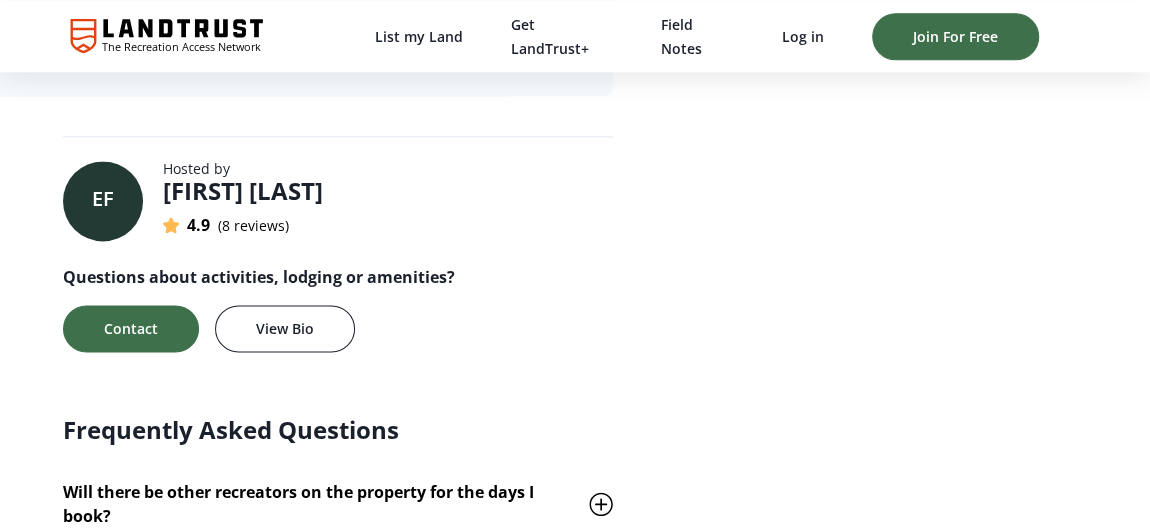 click on "8 reviews" at bounding box center (253, 225) 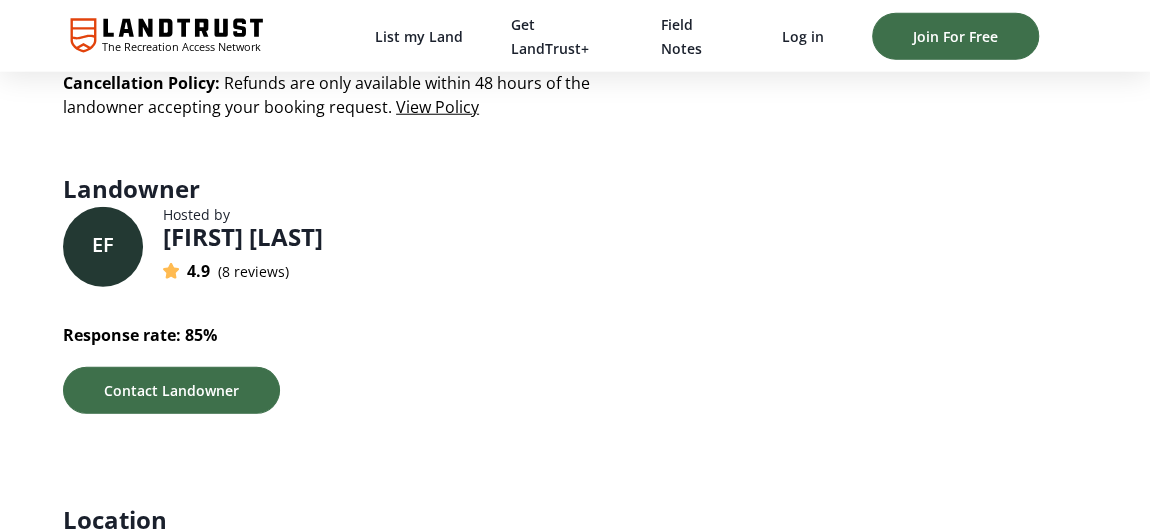 scroll, scrollTop: 2636, scrollLeft: 0, axis: vertical 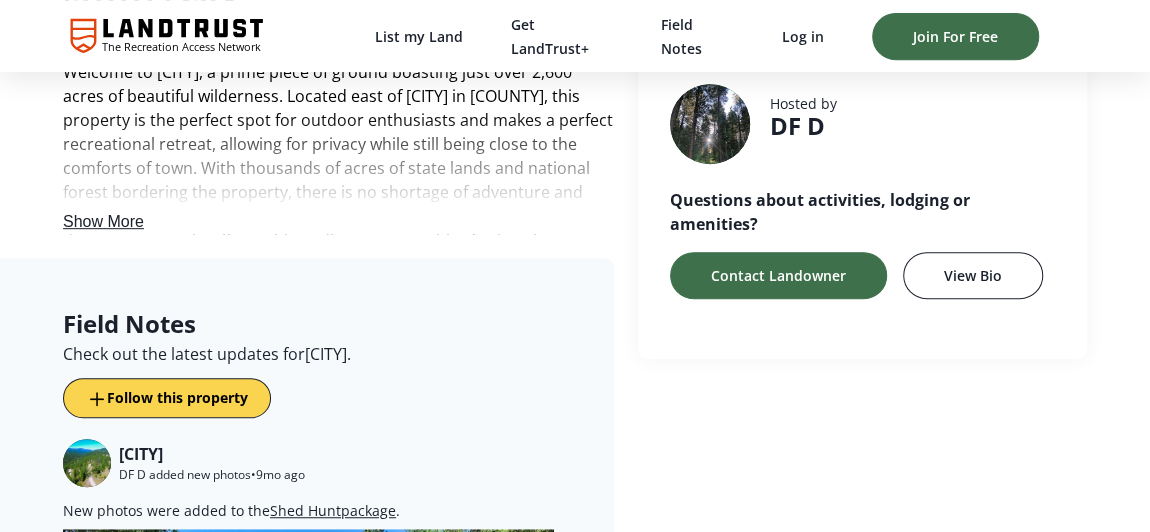 click on "Shed Hunt  package" at bounding box center (333, 510) 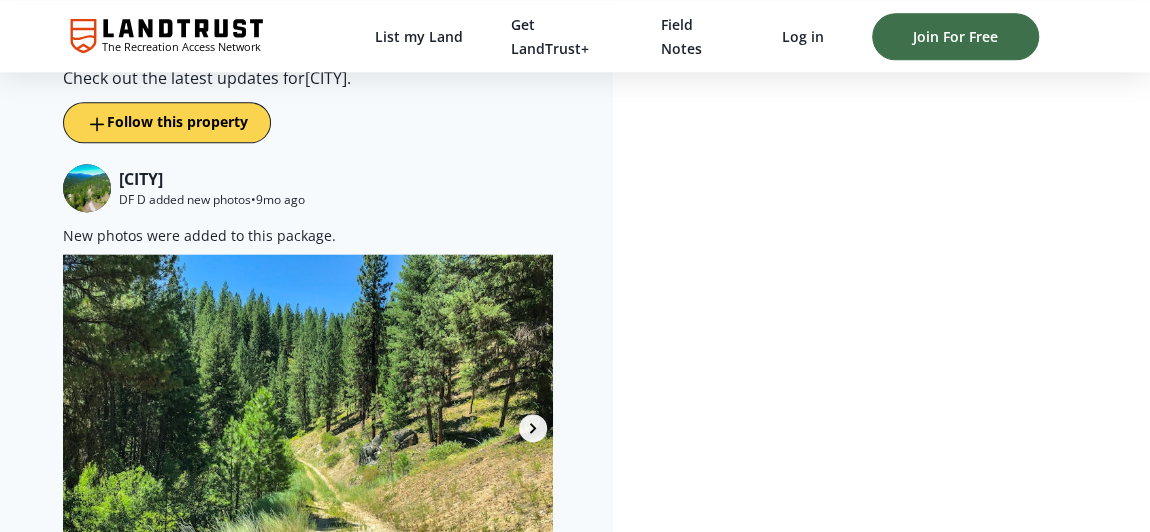scroll, scrollTop: 1363, scrollLeft: 0, axis: vertical 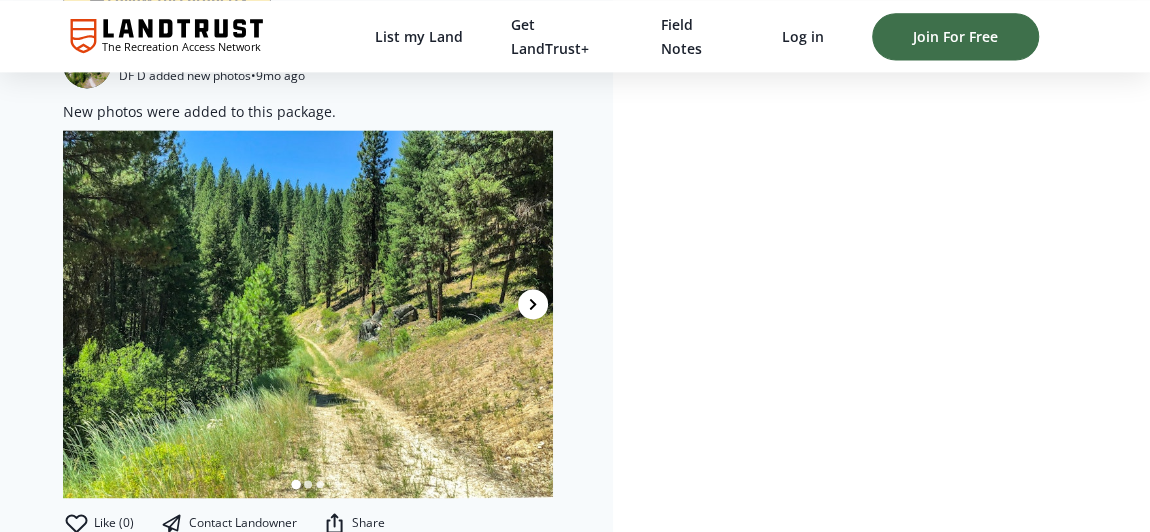 click at bounding box center (533, 304) 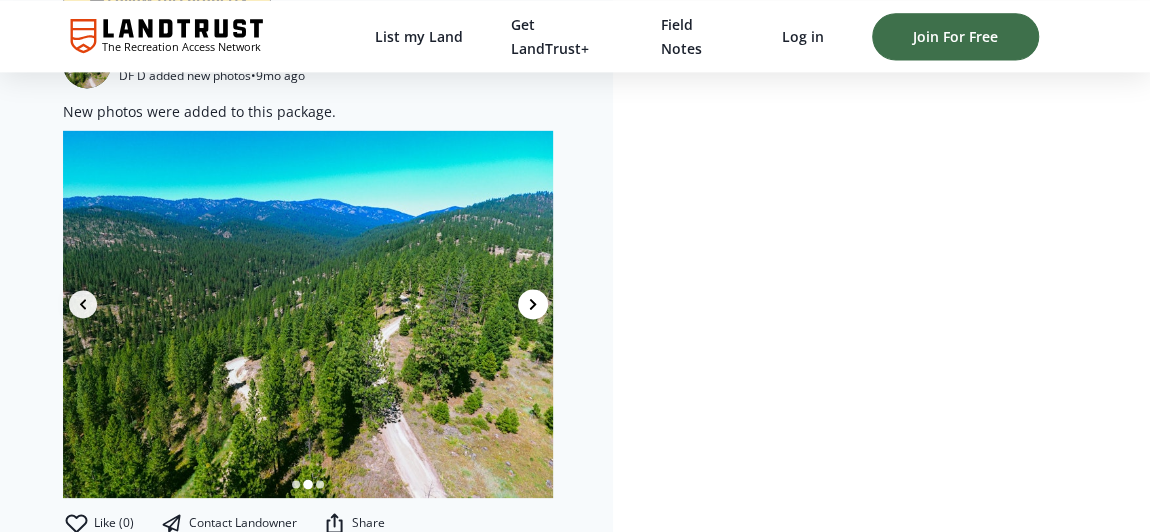 click 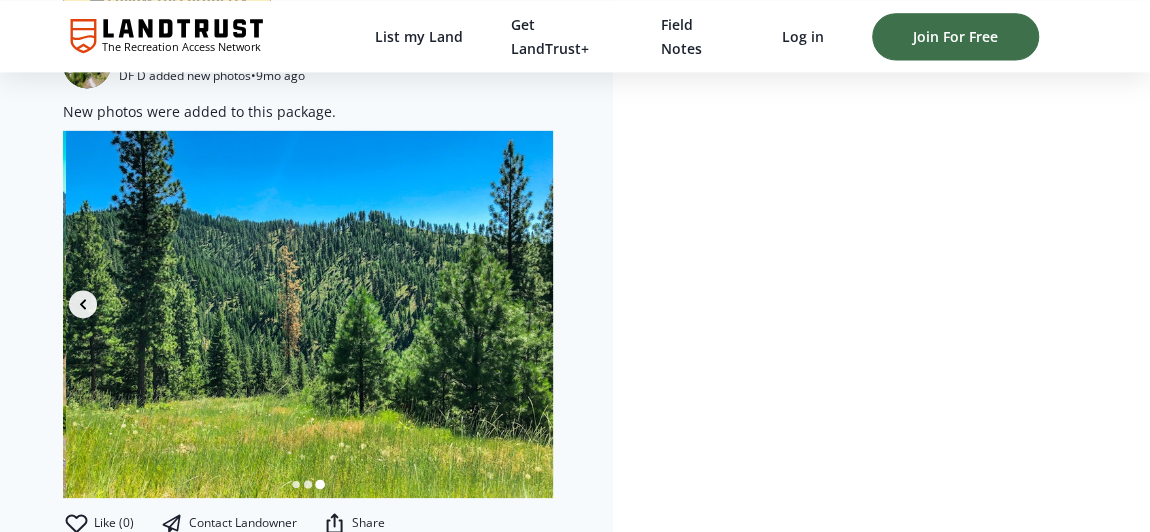 scroll, scrollTop: 0, scrollLeft: 980, axis: horizontal 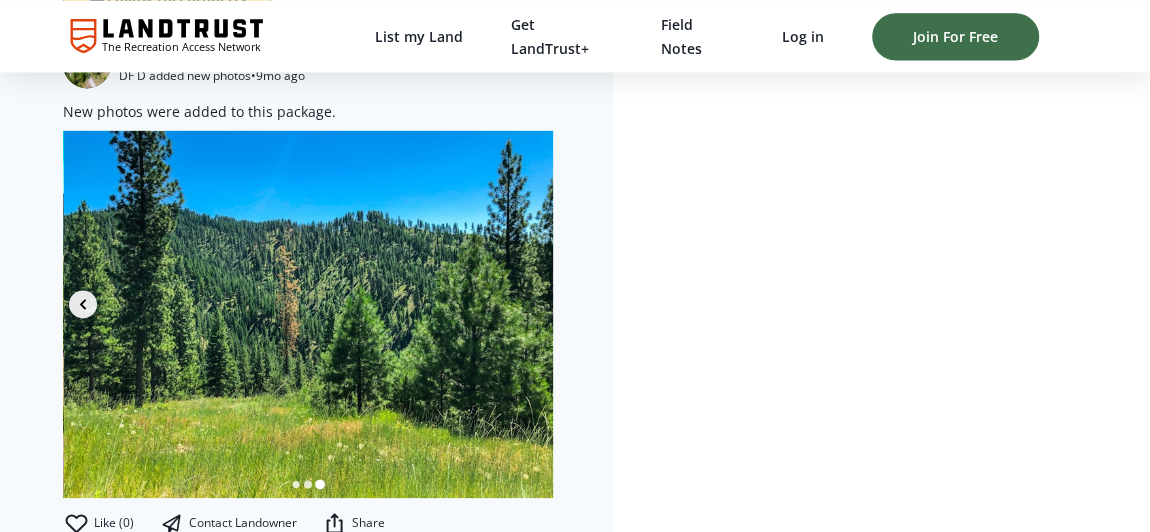 click at bounding box center (309, 314) 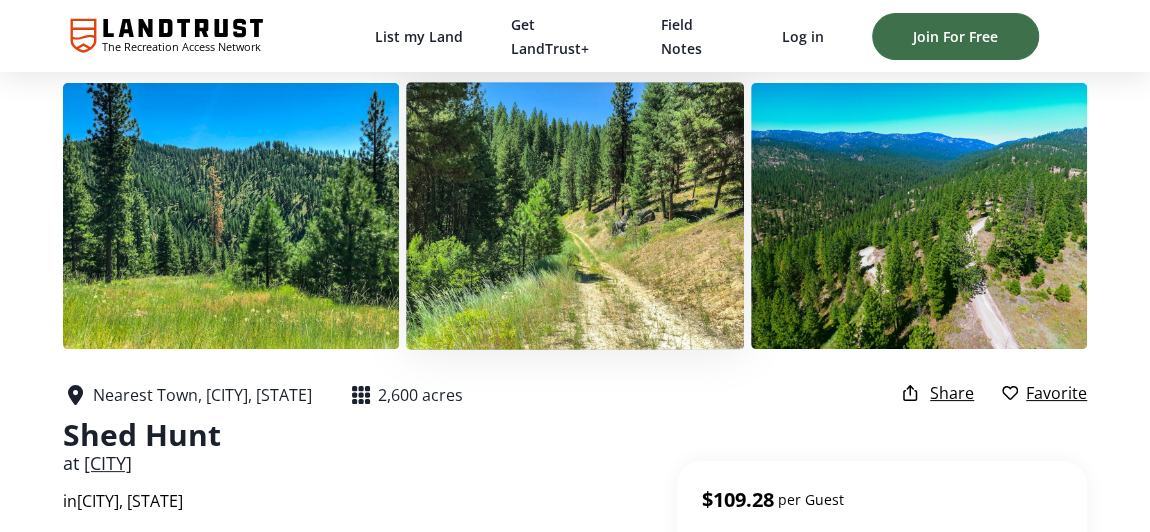 scroll, scrollTop: 0, scrollLeft: 0, axis: both 